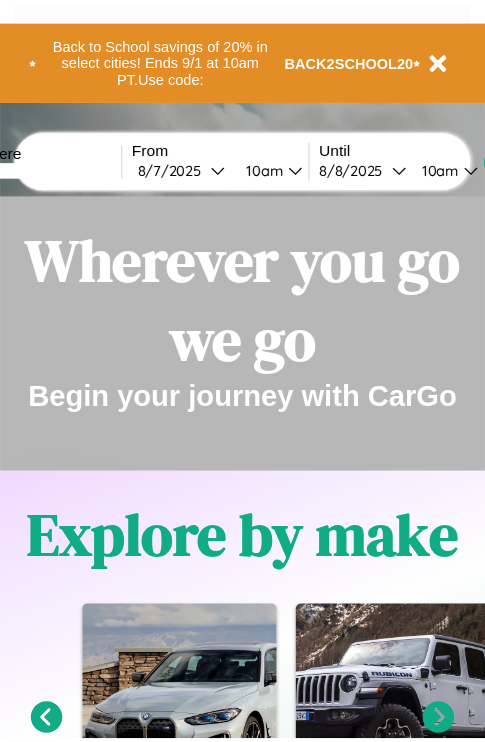 scroll, scrollTop: 0, scrollLeft: 0, axis: both 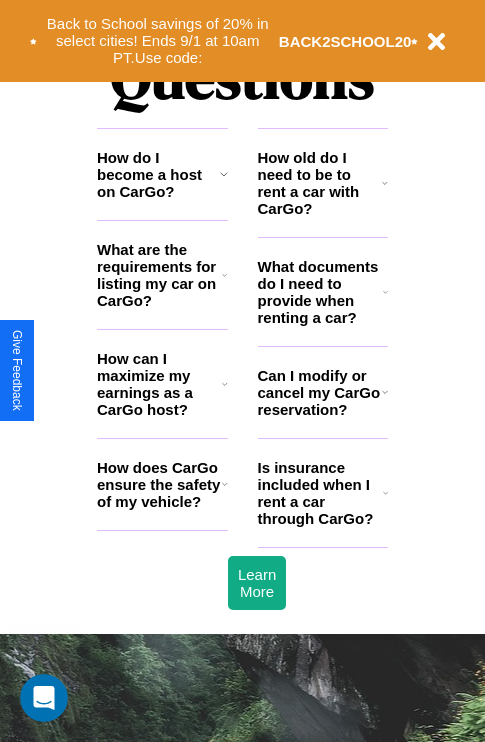 click on "How old do I need to be to rent a car with CarGo?" at bounding box center (320, 183) 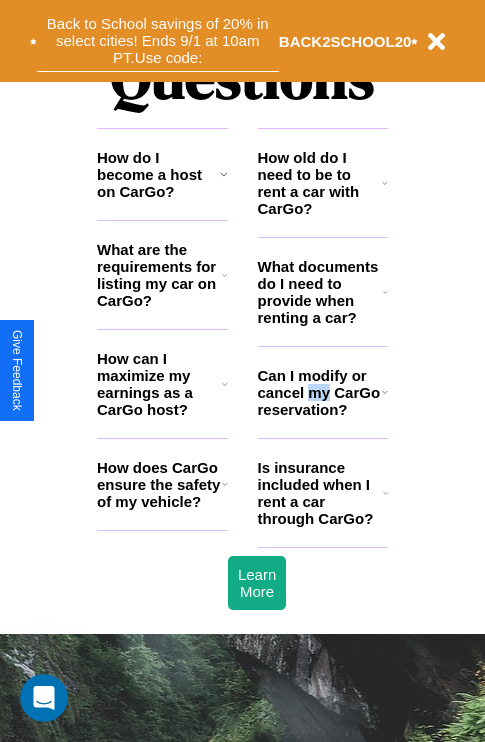 click on "Back to School savings of 20% in select cities! Ends 9/1 at 10am PT.  Use code:" at bounding box center [158, 41] 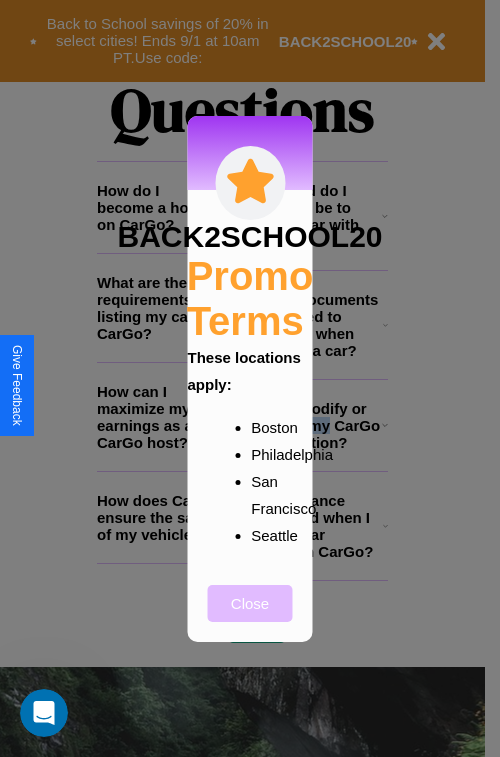 click on "Close" at bounding box center (250, 603) 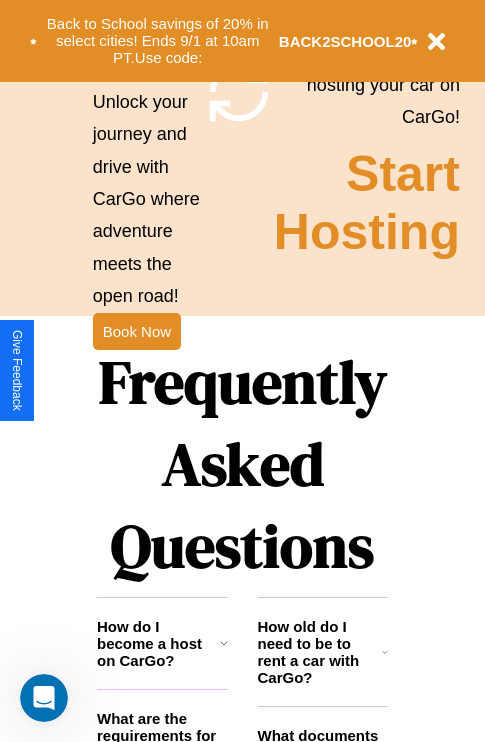 scroll, scrollTop: 1947, scrollLeft: 0, axis: vertical 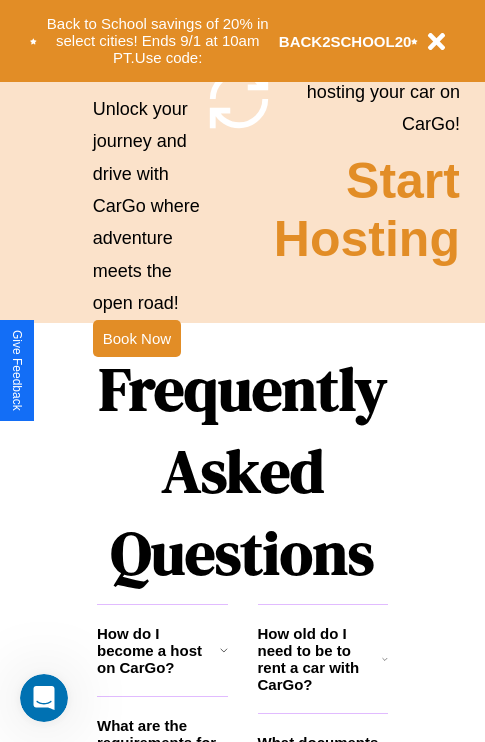 click on "Frequently Asked Questions" at bounding box center [242, 471] 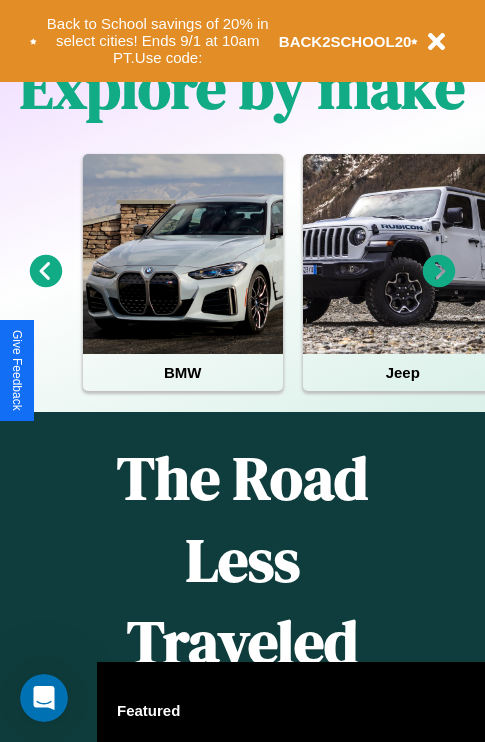 scroll, scrollTop: 0, scrollLeft: 0, axis: both 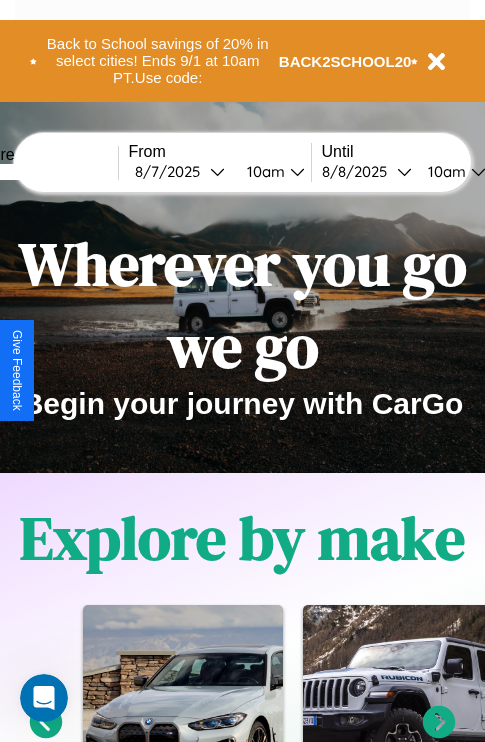 click at bounding box center [43, 172] 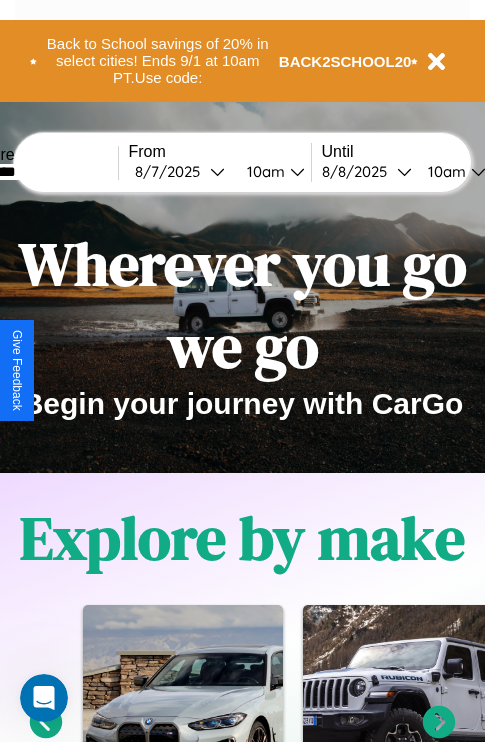 type on "********" 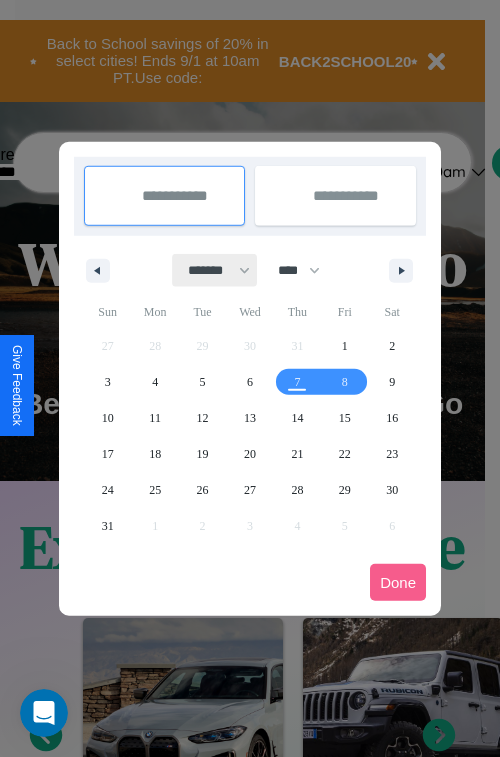 click on "******* ******** ***** ***** *** **** **** ****** ********* ******* ******** ********" at bounding box center [215, 270] 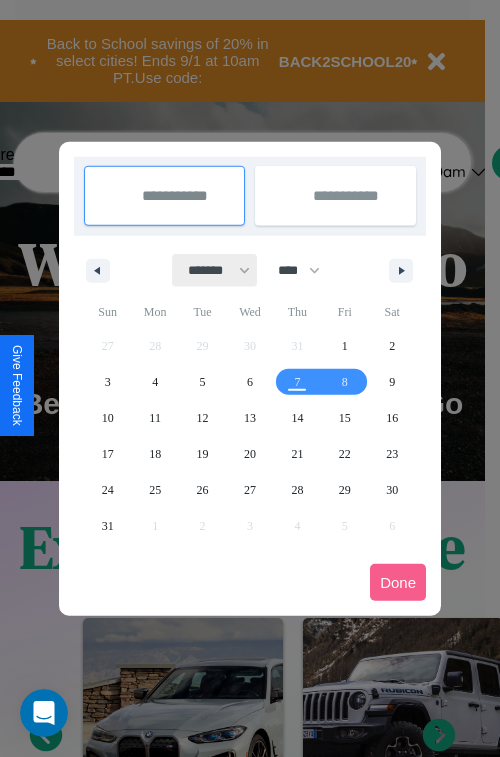 select on "*" 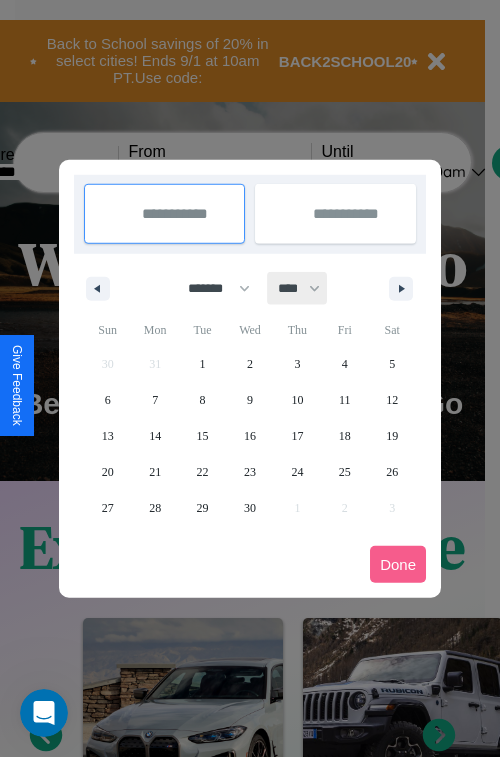 click on "**** **** **** **** **** **** **** **** **** **** **** **** **** **** **** **** **** **** **** **** **** **** **** **** **** **** **** **** **** **** **** **** **** **** **** **** **** **** **** **** **** **** **** **** **** **** **** **** **** **** **** **** **** **** **** **** **** **** **** **** **** **** **** **** **** **** **** **** **** **** **** **** **** **** **** **** **** **** **** **** **** **** **** **** **** **** **** **** **** **** **** **** **** **** **** **** **** **** **** **** **** **** **** **** **** **** **** **** **** **** **** **** **** **** **** **** **** **** **** **** ****" at bounding box center (298, 288) 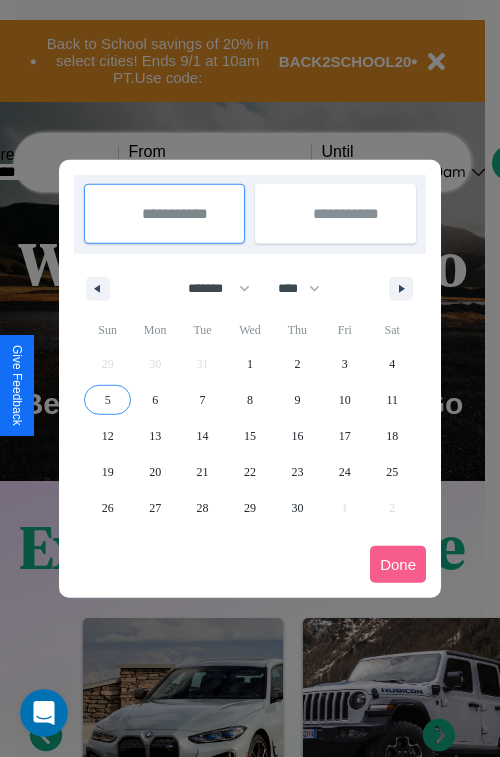 click on "5" at bounding box center (108, 400) 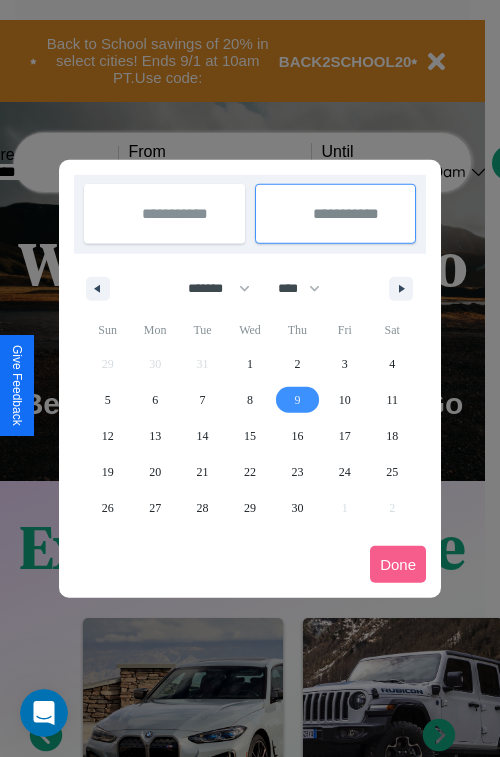 click on "9" at bounding box center (297, 400) 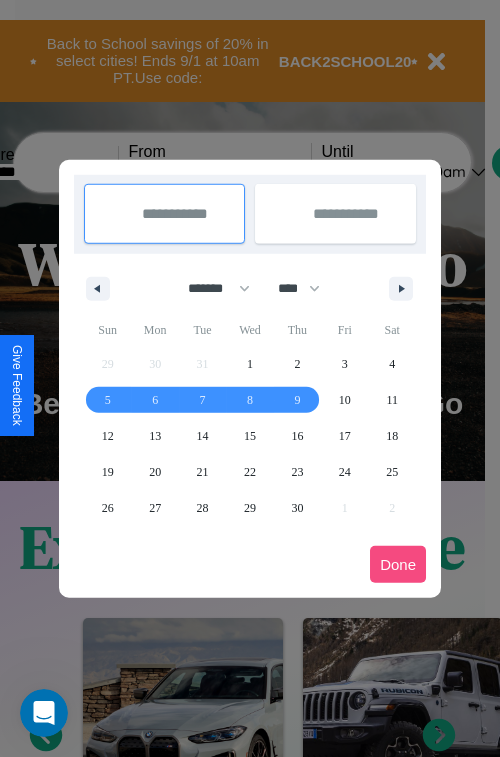 click on "Done" at bounding box center (398, 564) 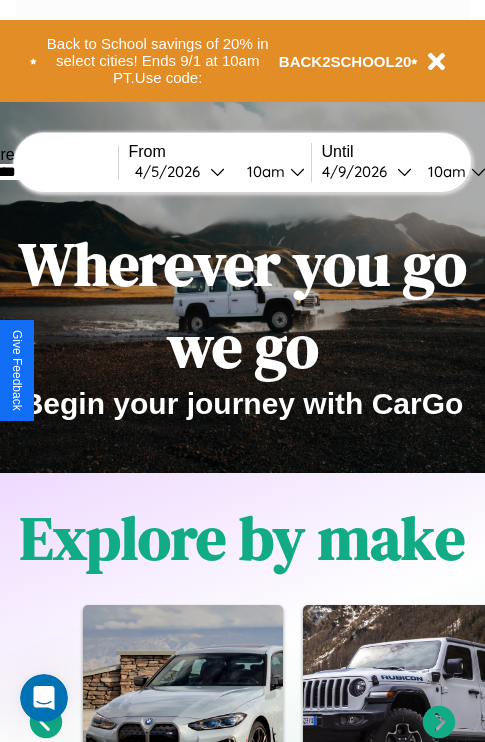 scroll, scrollTop: 0, scrollLeft: 68, axis: horizontal 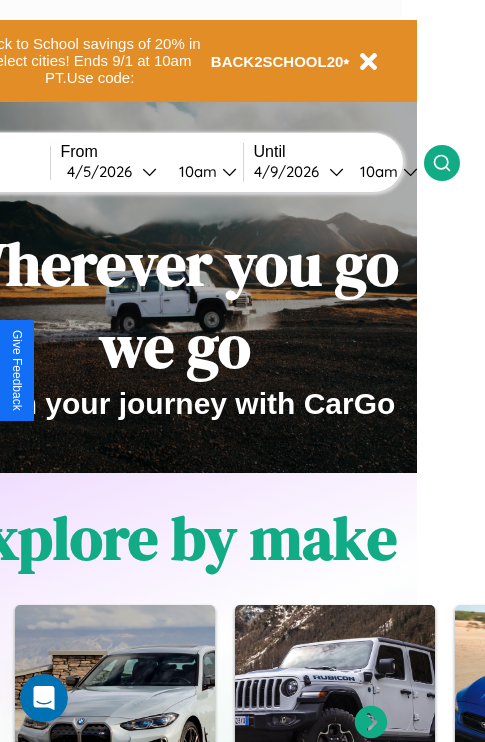 click 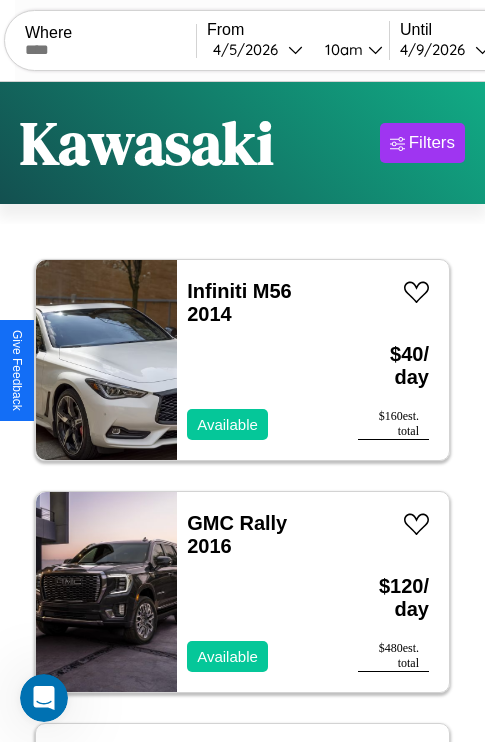 scroll, scrollTop: 94, scrollLeft: 0, axis: vertical 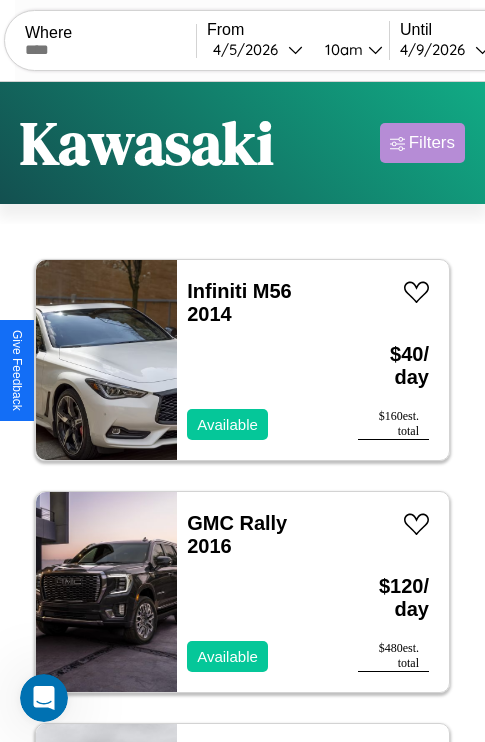 click on "Filters" at bounding box center (432, 143) 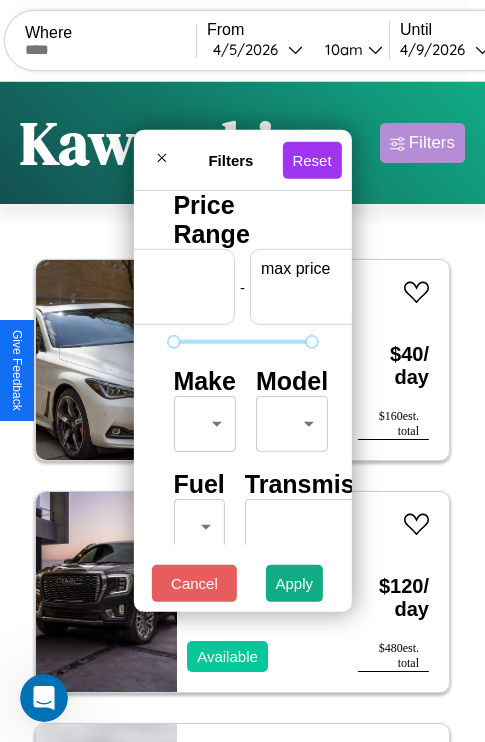 scroll, scrollTop: 0, scrollLeft: 124, axis: horizontal 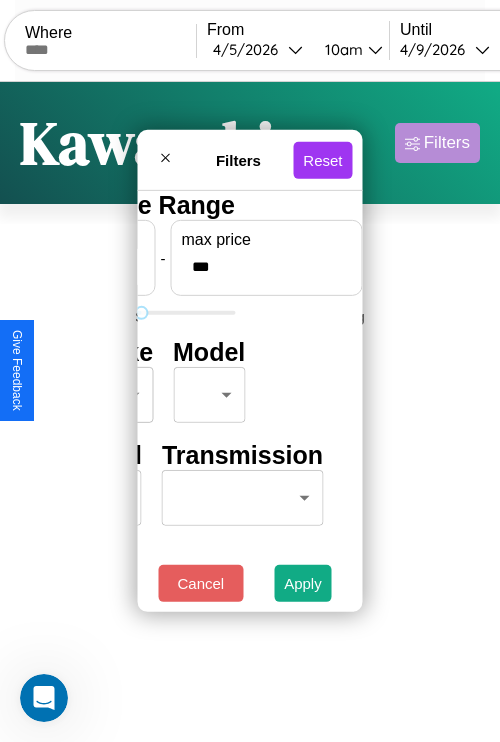 type on "***" 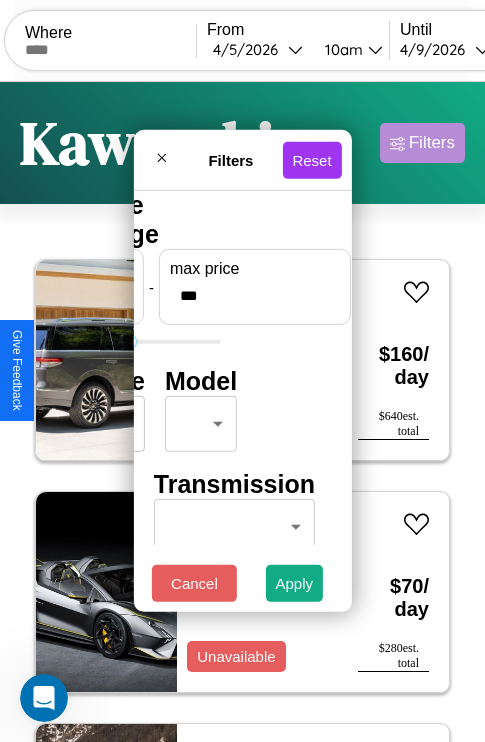 scroll, scrollTop: 0, scrollLeft: 0, axis: both 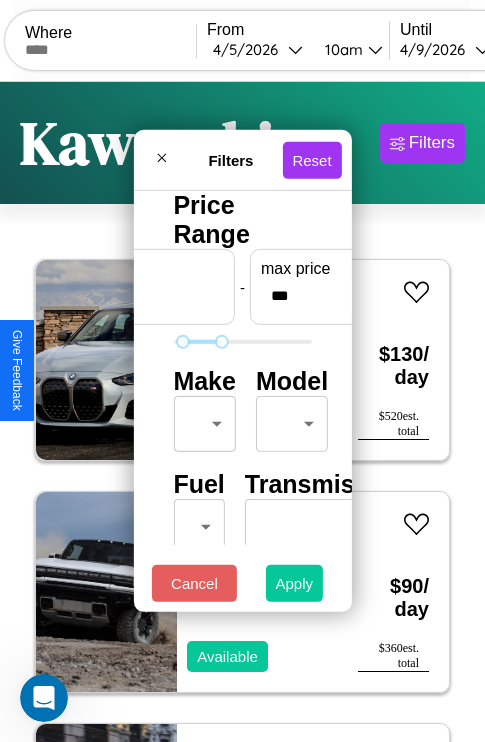type on "**" 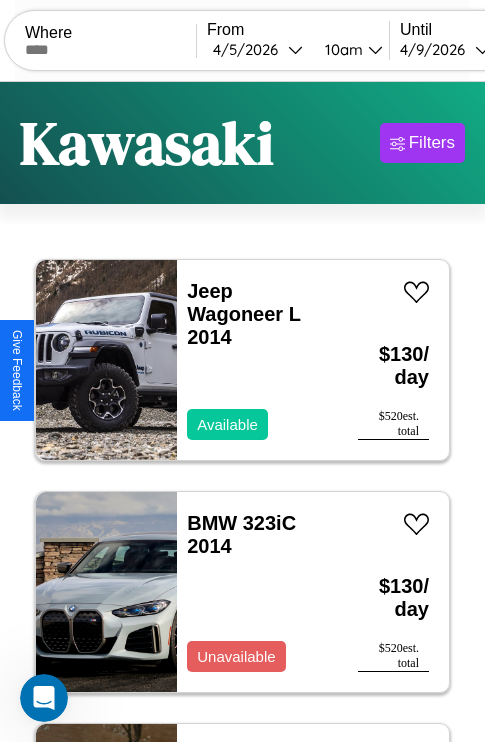 scroll, scrollTop: 95, scrollLeft: 0, axis: vertical 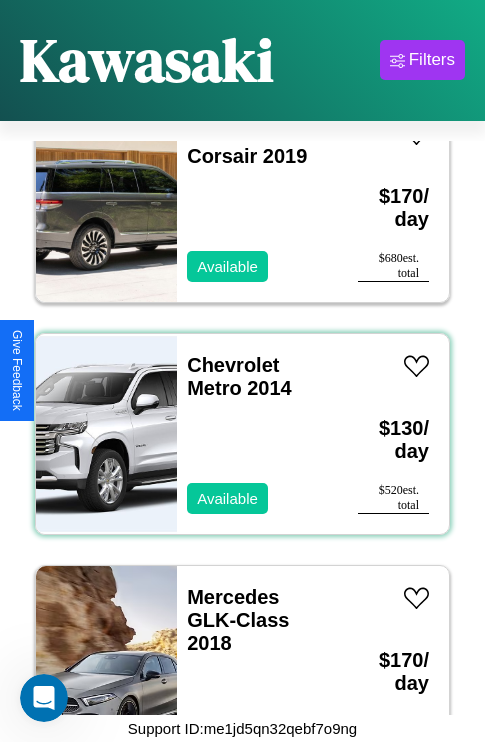 click on "Chevrolet   Metro   2014 Available" at bounding box center (257, 434) 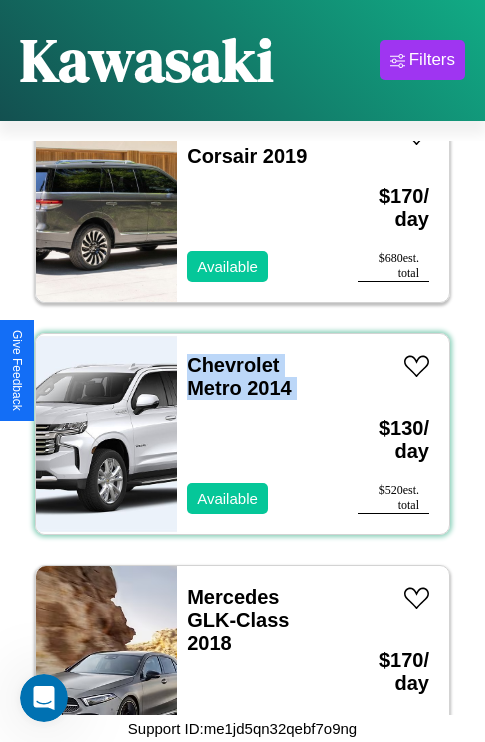 click on "Chevrolet   Metro   2014 Available" at bounding box center (257, 434) 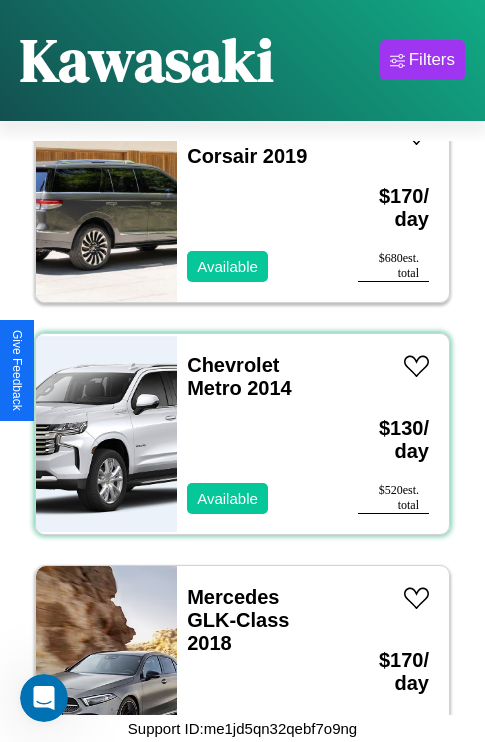 click on "Chevrolet   Metro   2014 Available" at bounding box center [257, 434] 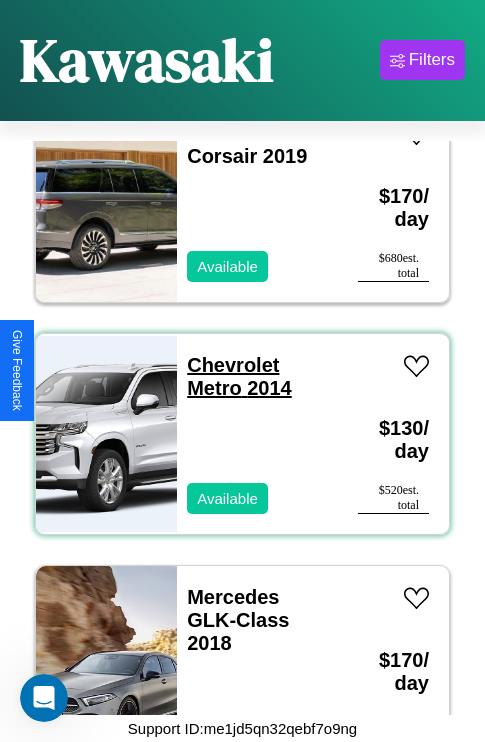 click on "Chevrolet   Metro   2014" at bounding box center (239, 376) 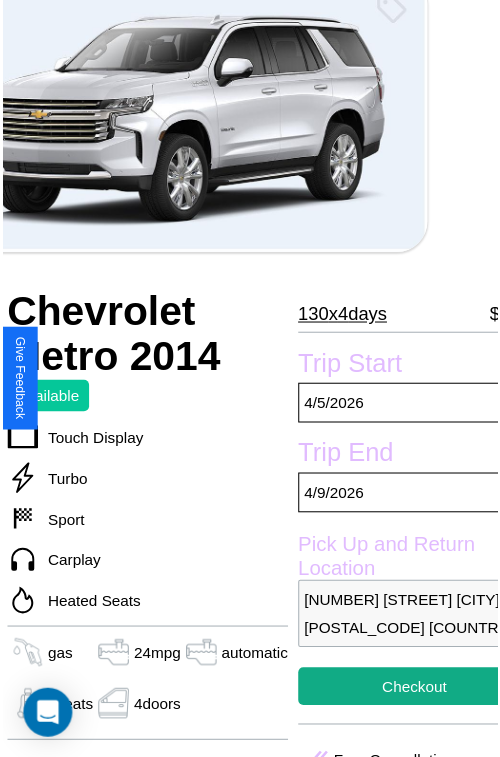 scroll, scrollTop: 129, scrollLeft: 84, axis: both 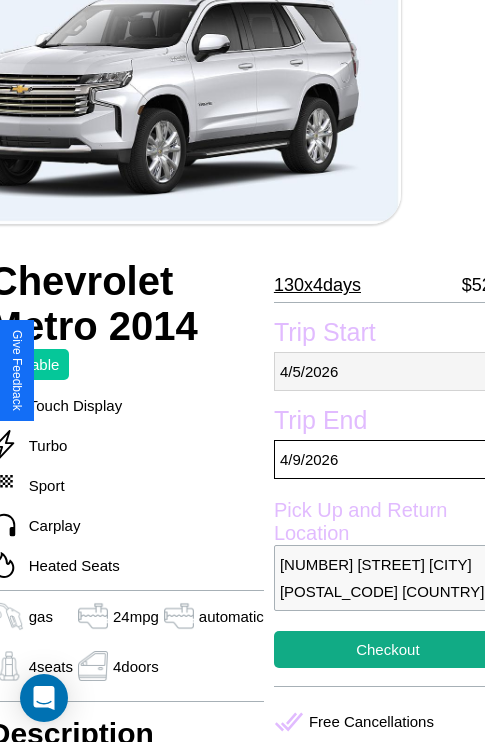 click on "[DATE]" at bounding box center [388, 371] 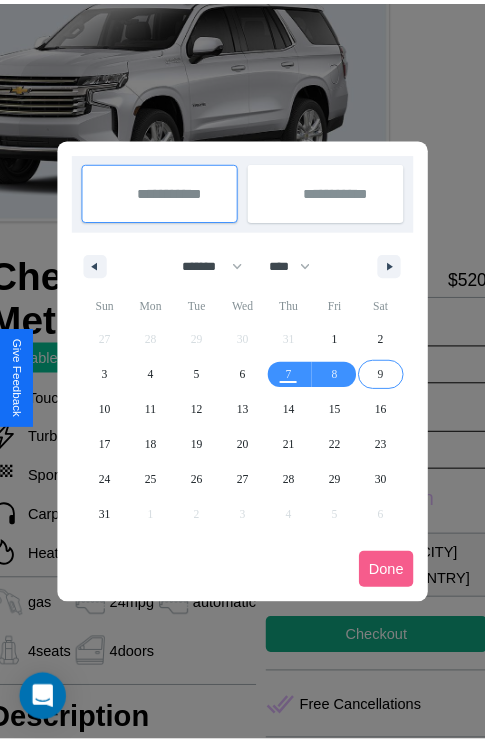 scroll, scrollTop: 0, scrollLeft: 84, axis: horizontal 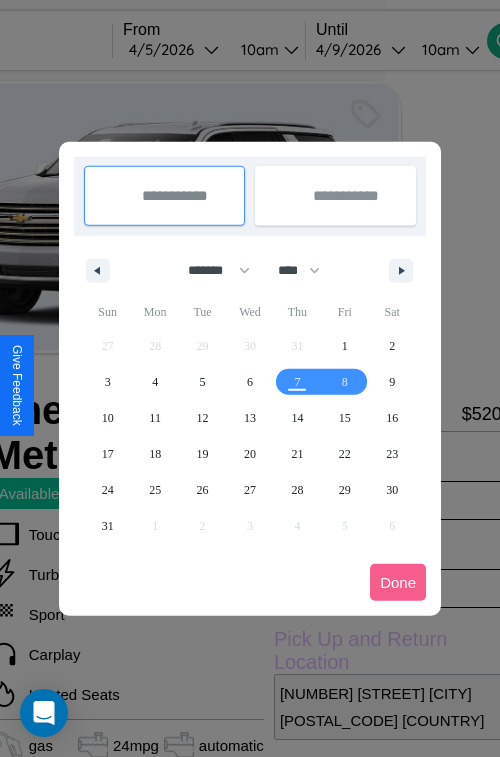 click at bounding box center [250, 378] 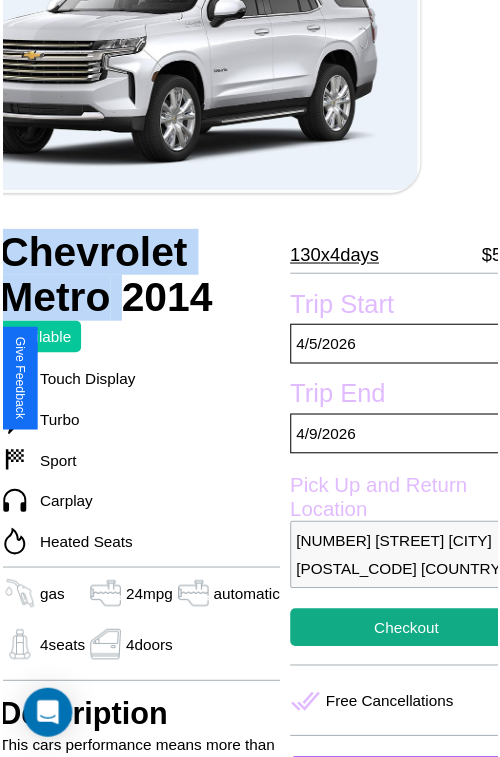 scroll, scrollTop: 407, scrollLeft: 84, axis: both 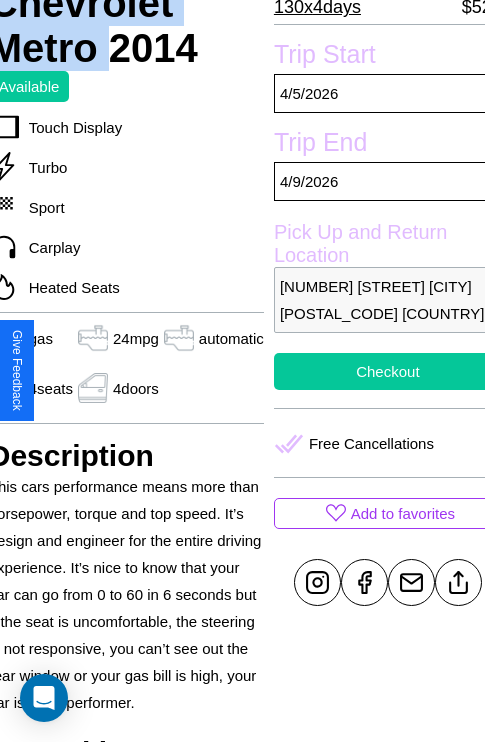 click on "Checkout" at bounding box center (388, 371) 